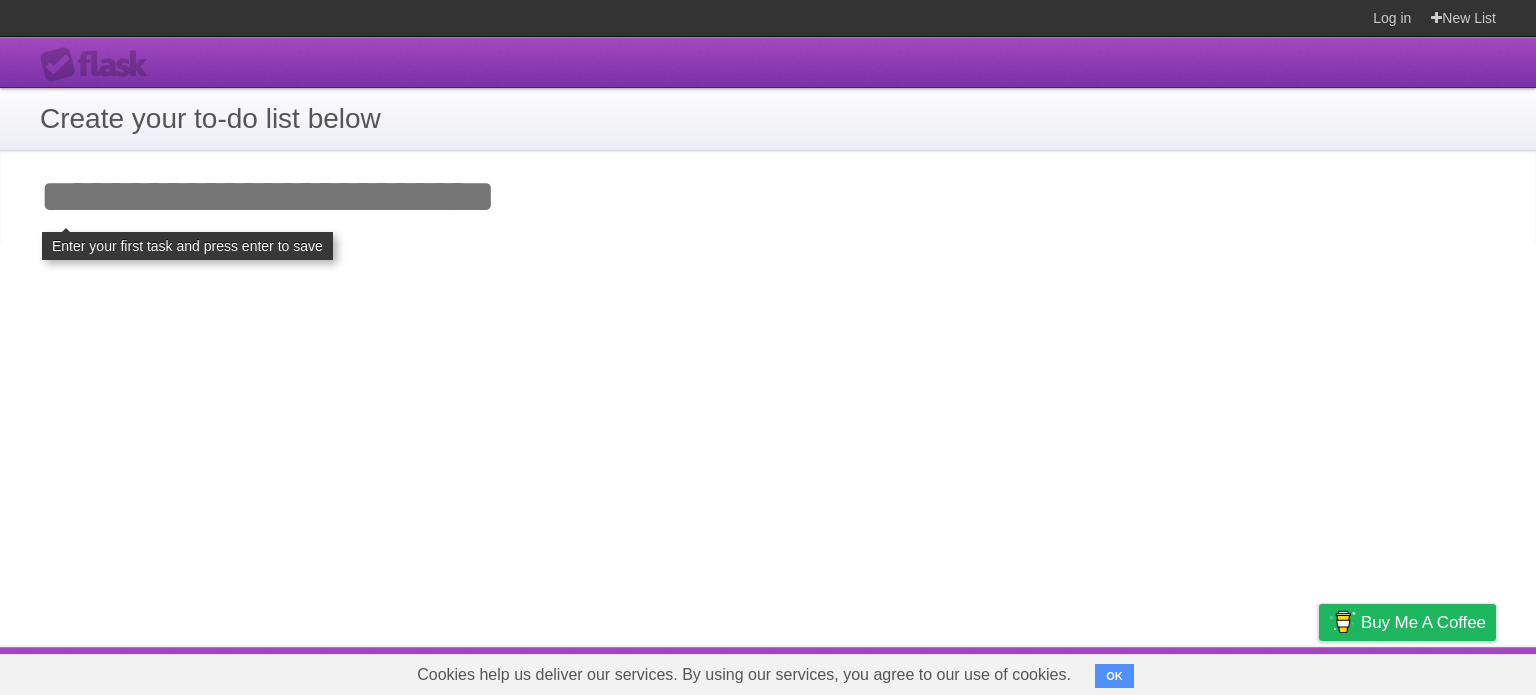 scroll, scrollTop: 0, scrollLeft: 0, axis: both 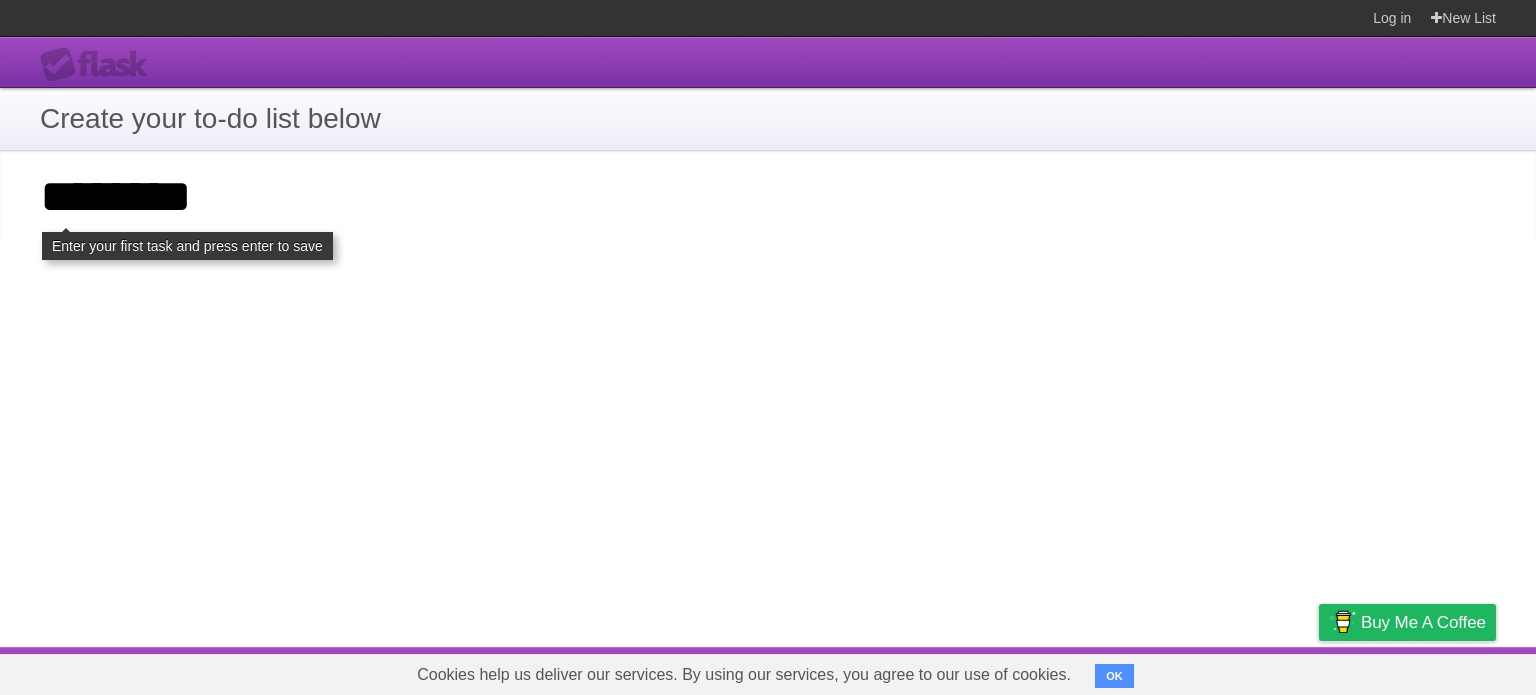 type on "********" 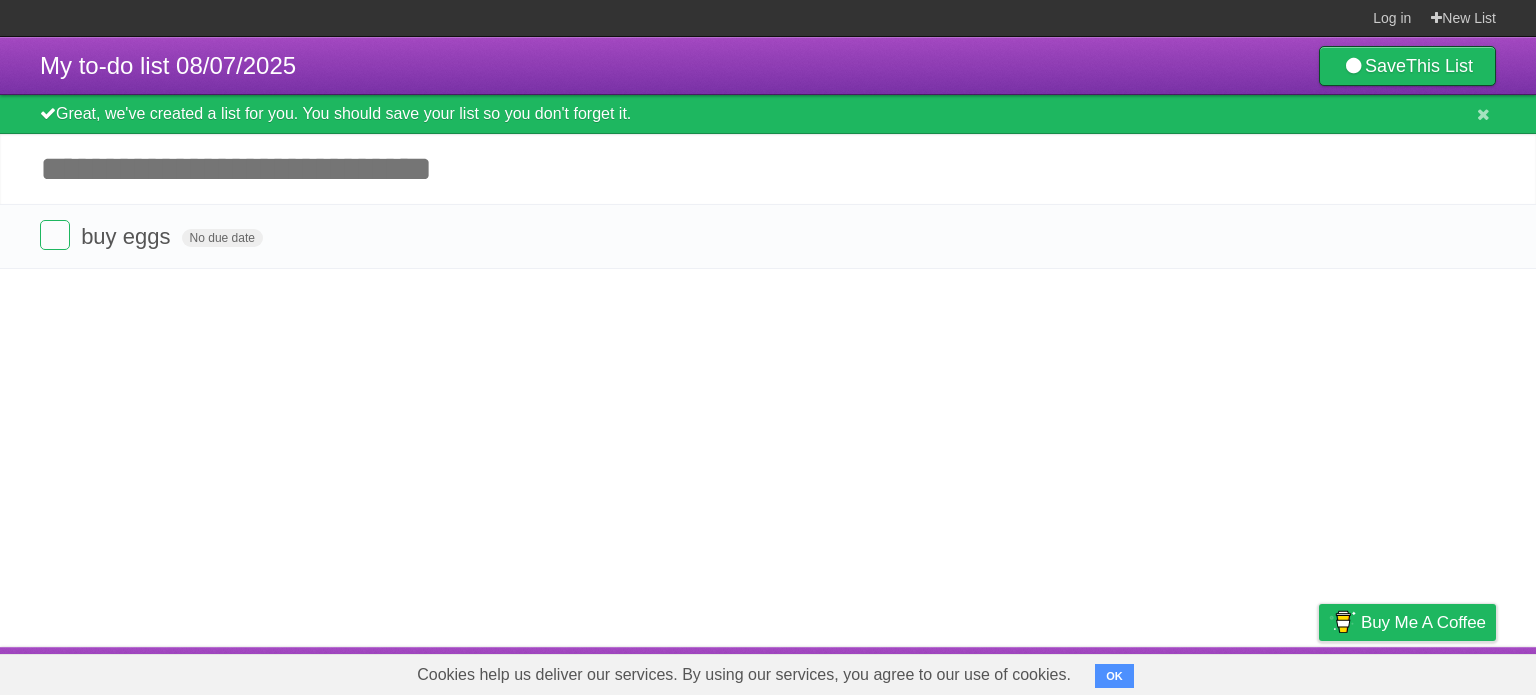 scroll, scrollTop: 0, scrollLeft: 0, axis: both 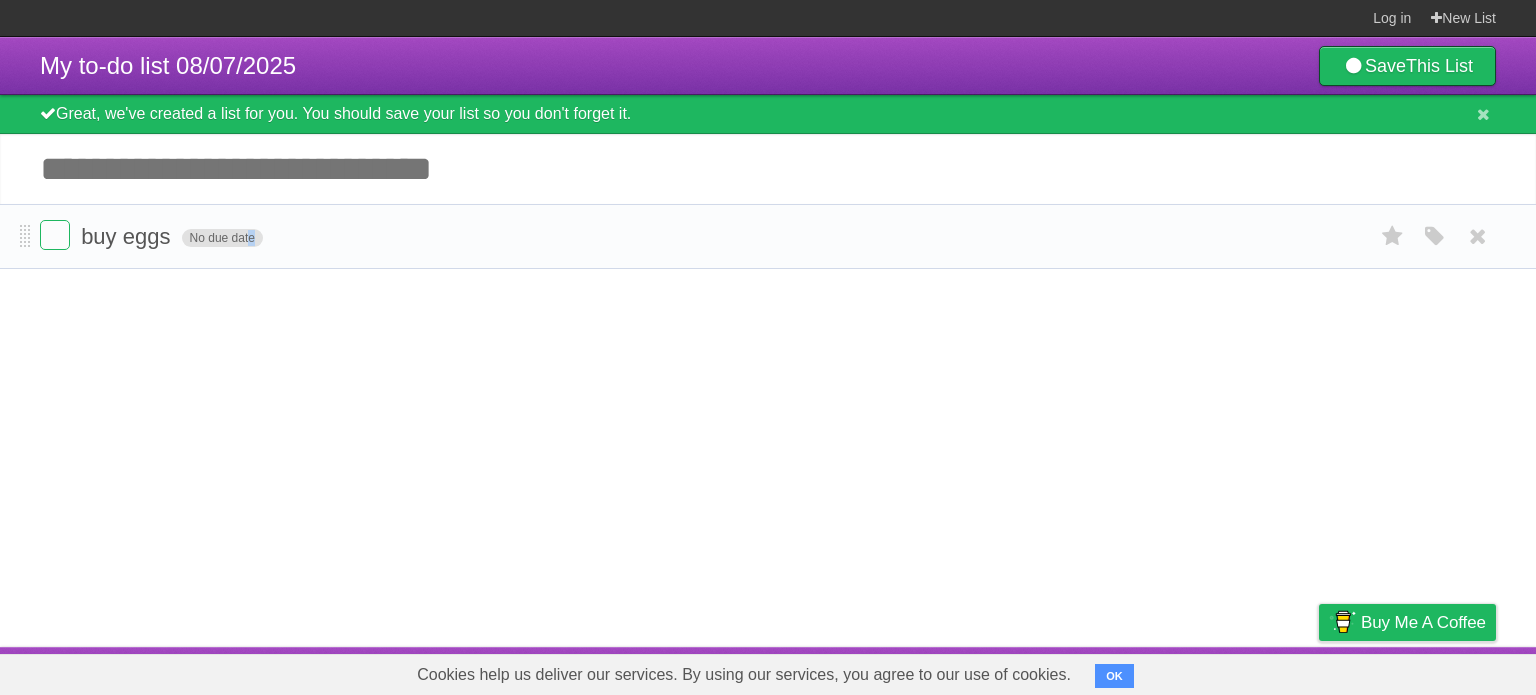 drag, startPoint x: 245, startPoint y: 232, endPoint x: 248, endPoint y: 242, distance: 10.440307 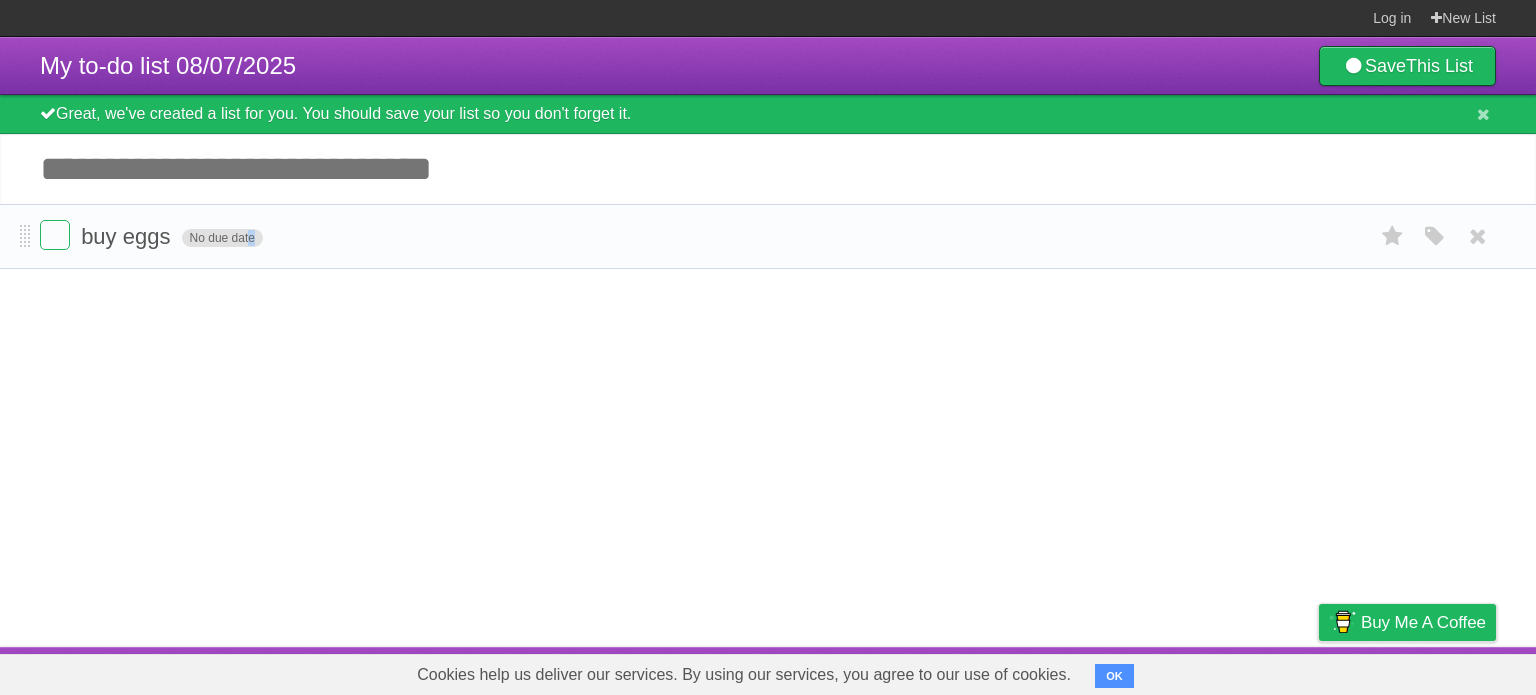 click on "No due date" at bounding box center [222, 238] 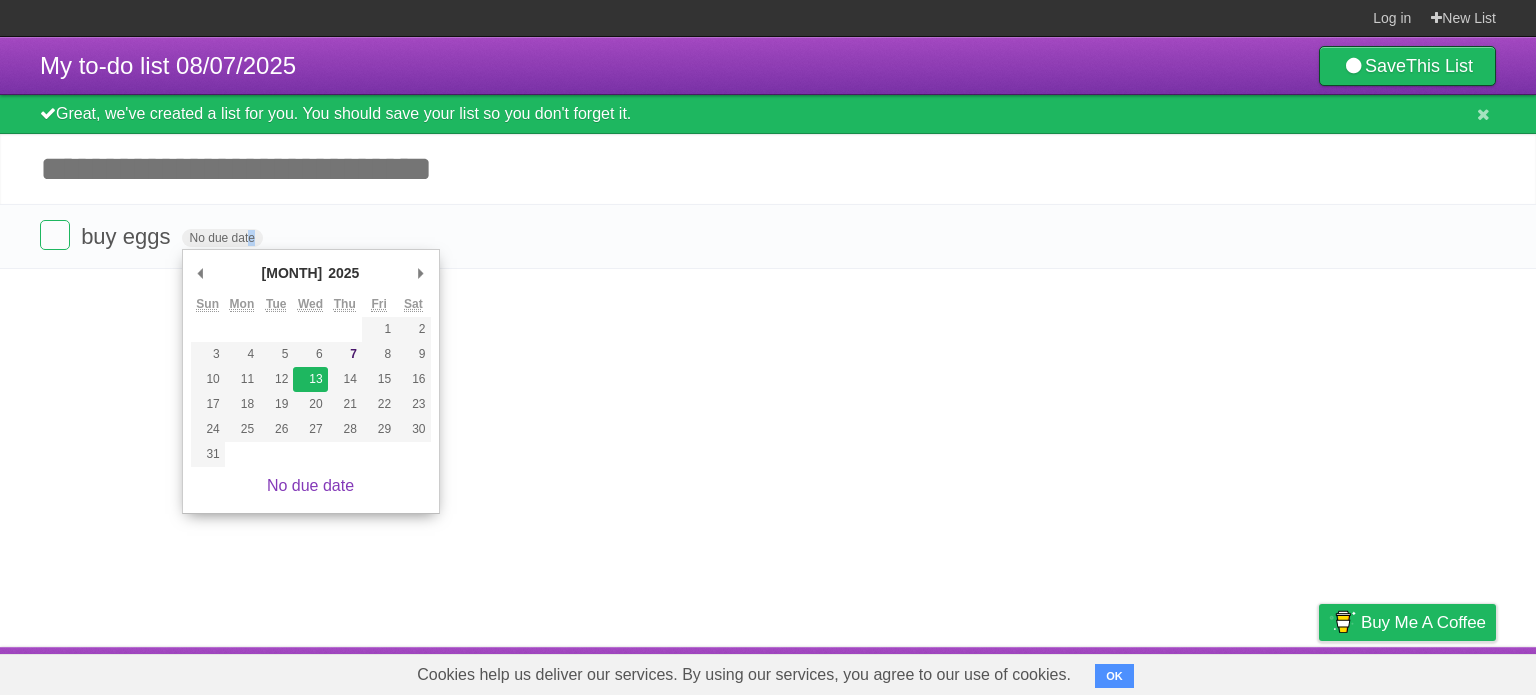 type on "Wed Aug 13 2025" 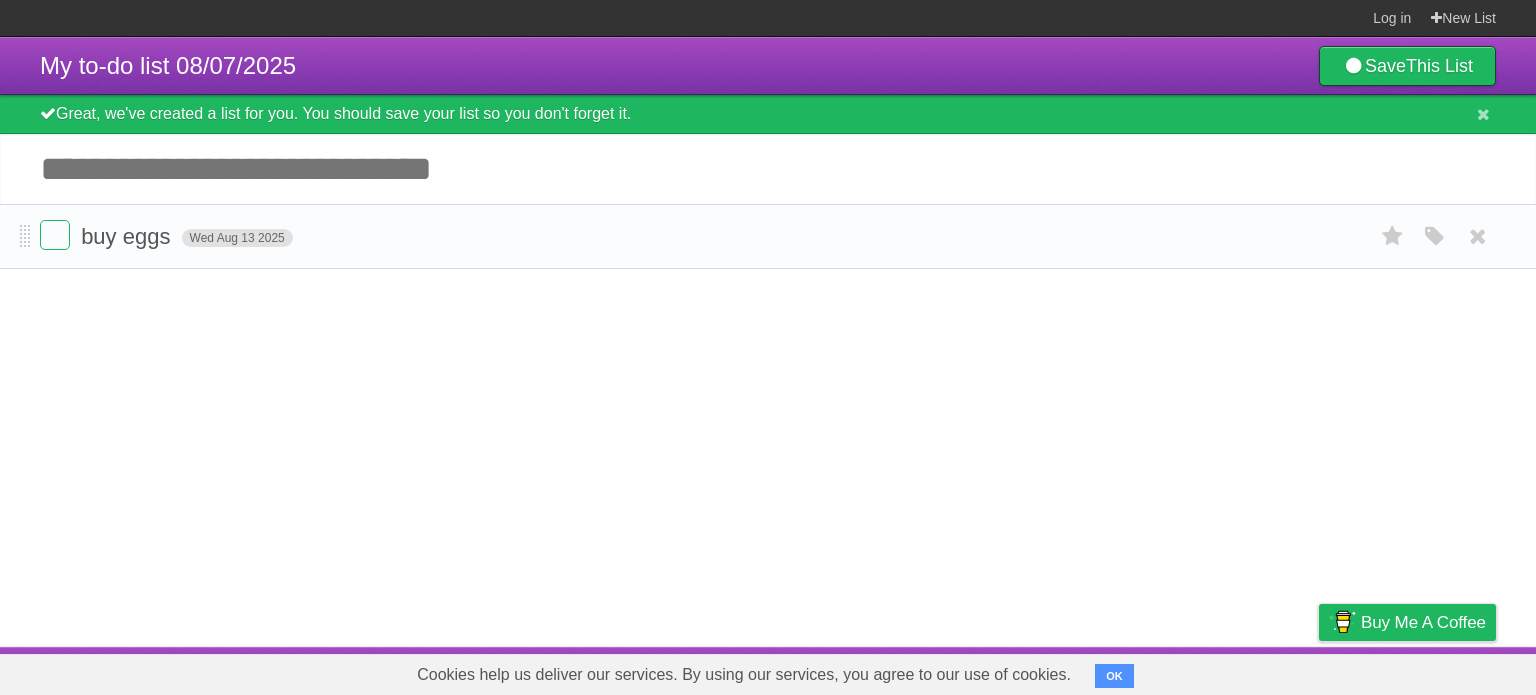 click on "Wed Aug 13 2025" at bounding box center (237, 238) 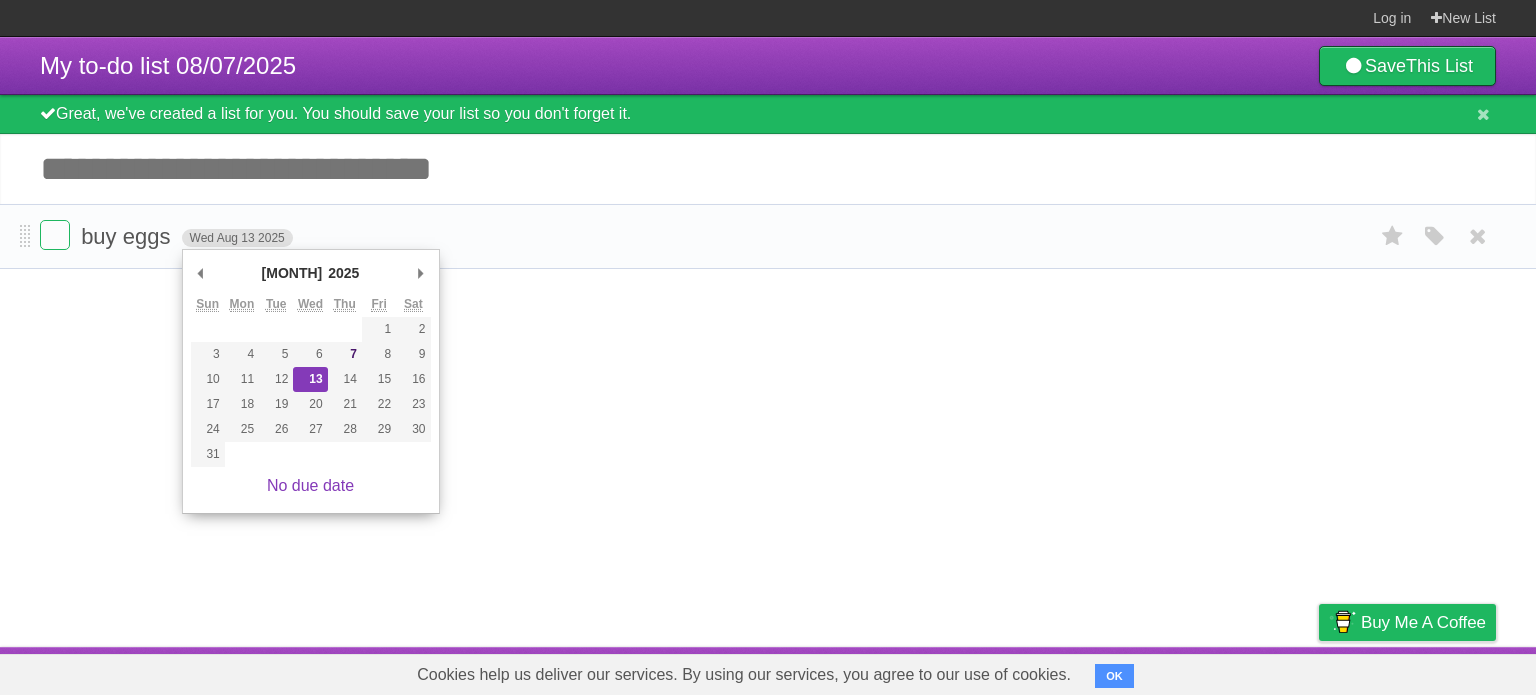 click on "Wed Aug 13 2025" at bounding box center (237, 238) 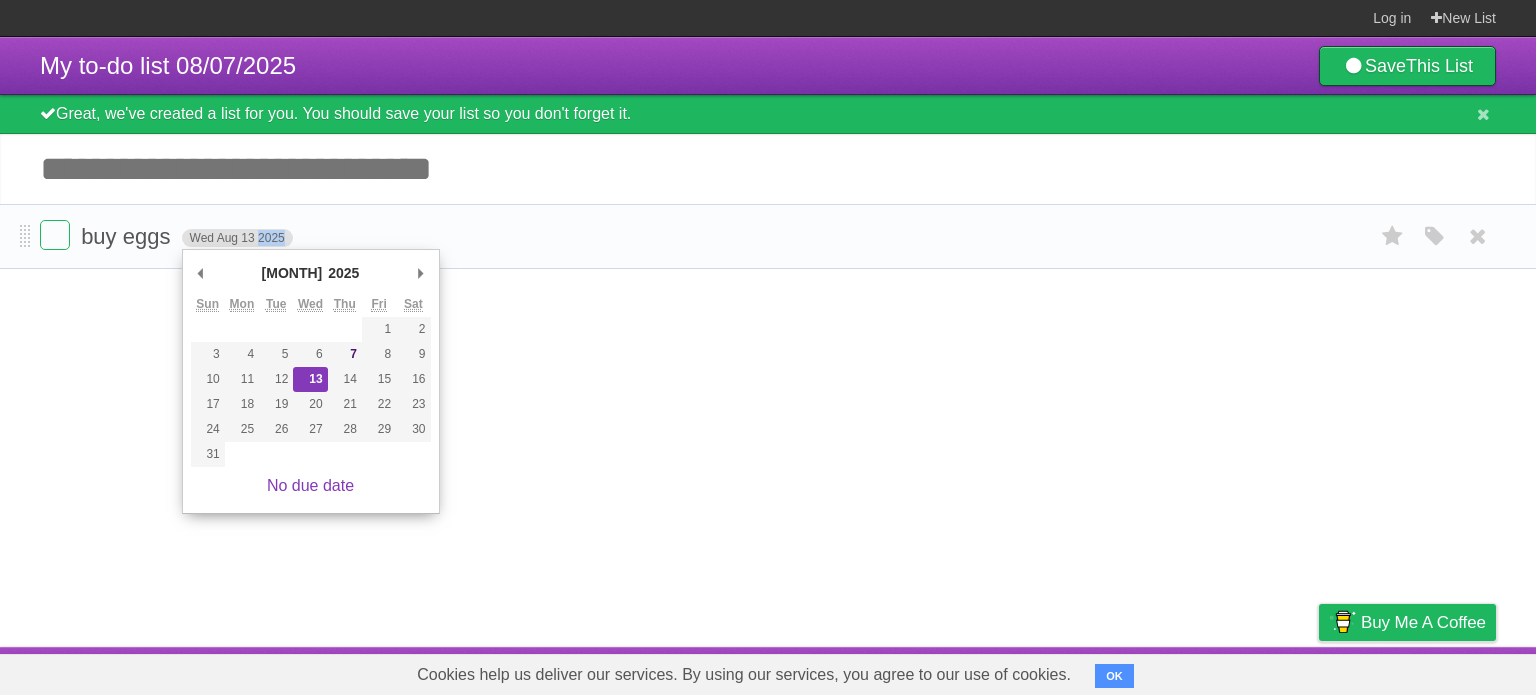 click on "Wed Aug 13 2025" at bounding box center [237, 238] 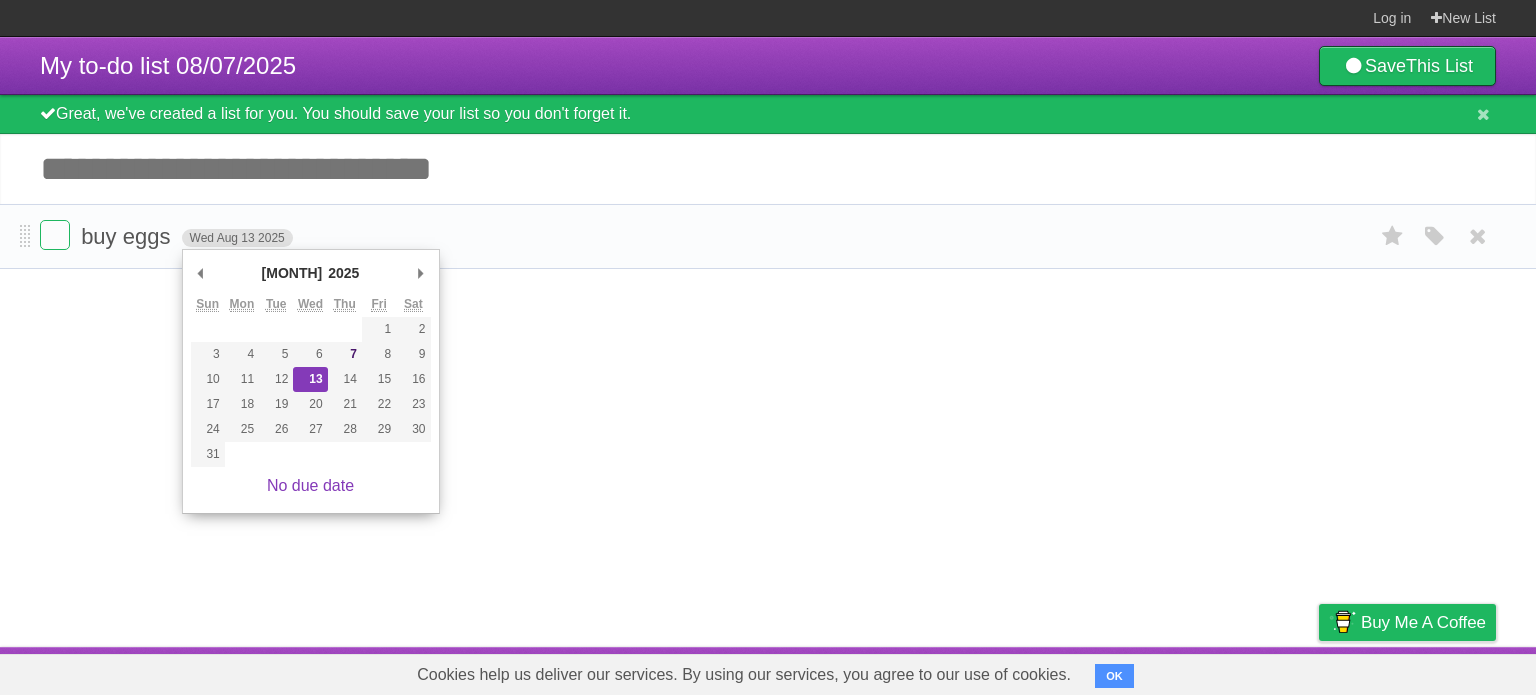 click on "Wed Aug 13 2025" at bounding box center [237, 238] 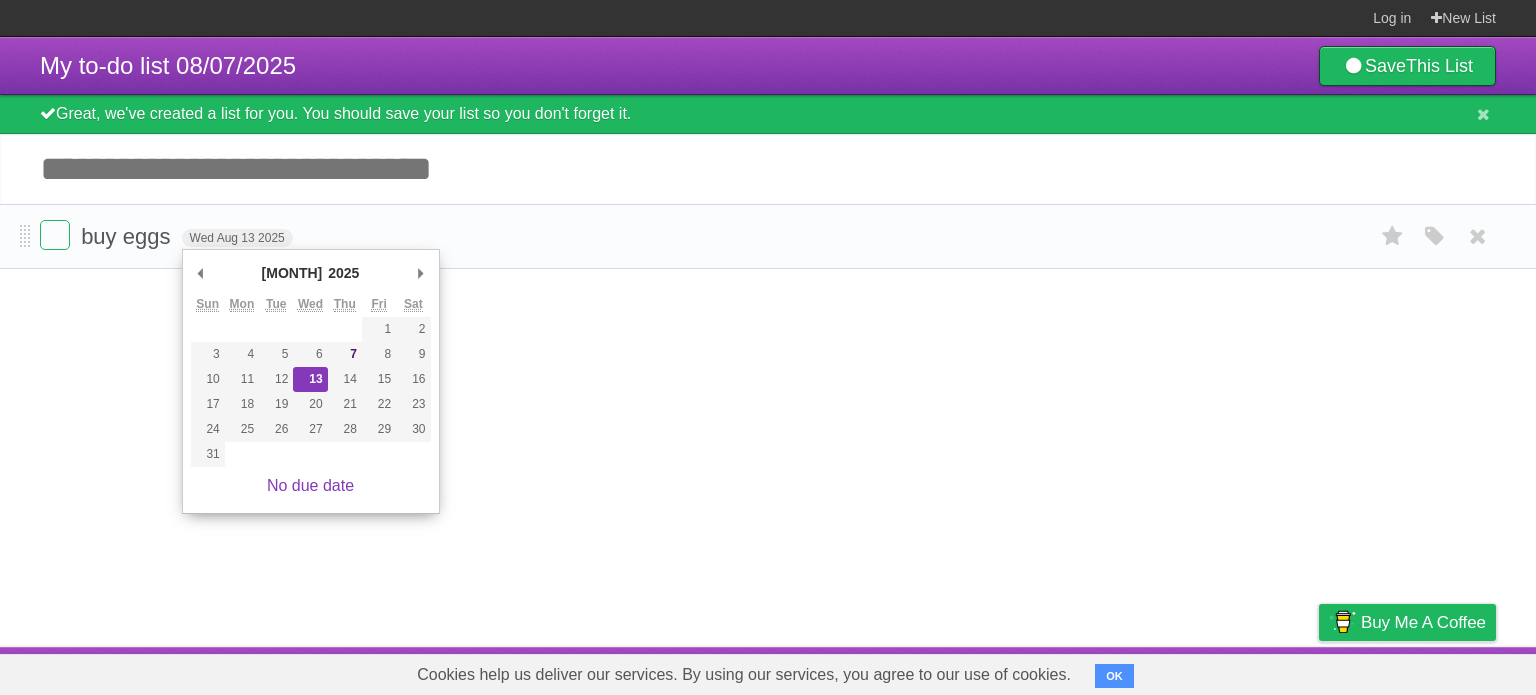 click on "buy eggs
[DAY] [MONTH] [DATE]
White
Red
Blue
Green
Purple
Orange" at bounding box center (768, 236) 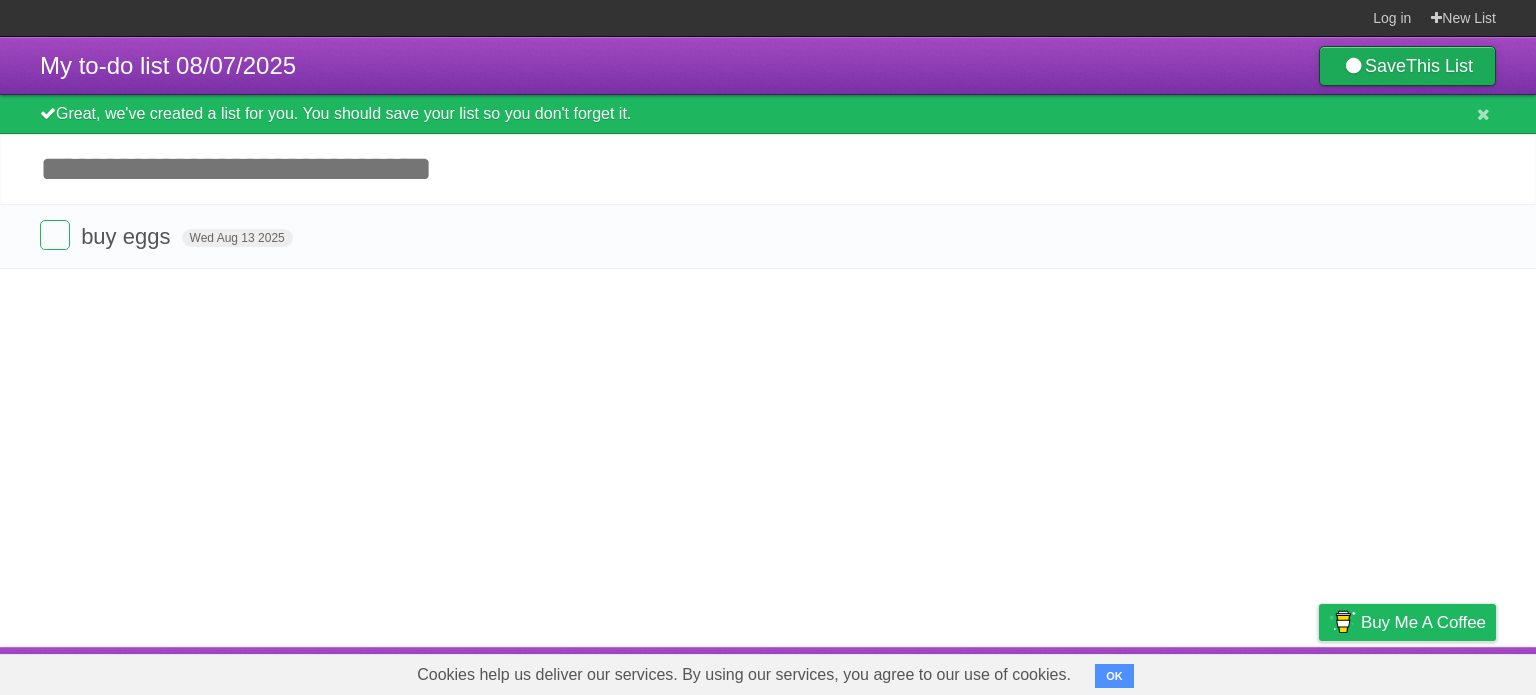 click on "Save  This List" at bounding box center [1407, 66] 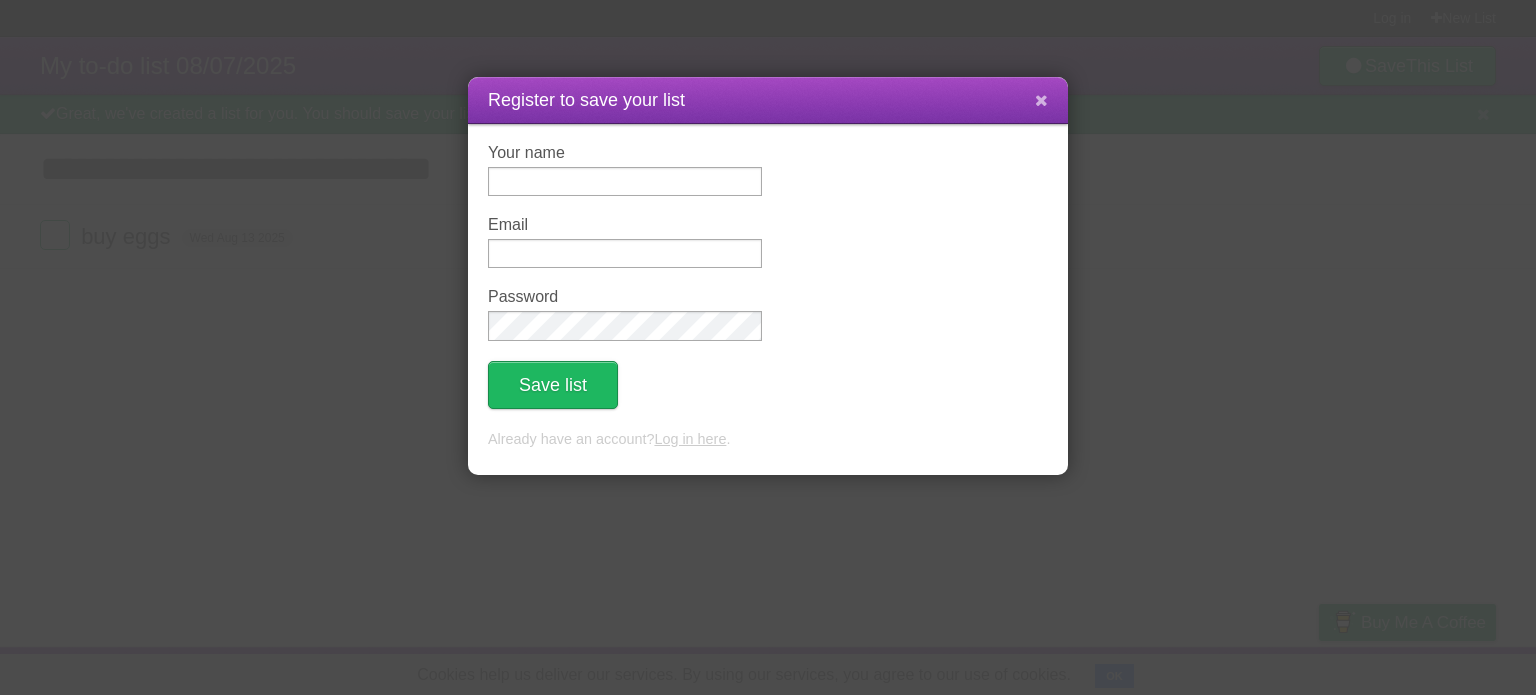 drag, startPoint x: 1021, startPoint y: 98, endPoint x: 1042, endPoint y: 107, distance: 22.847319 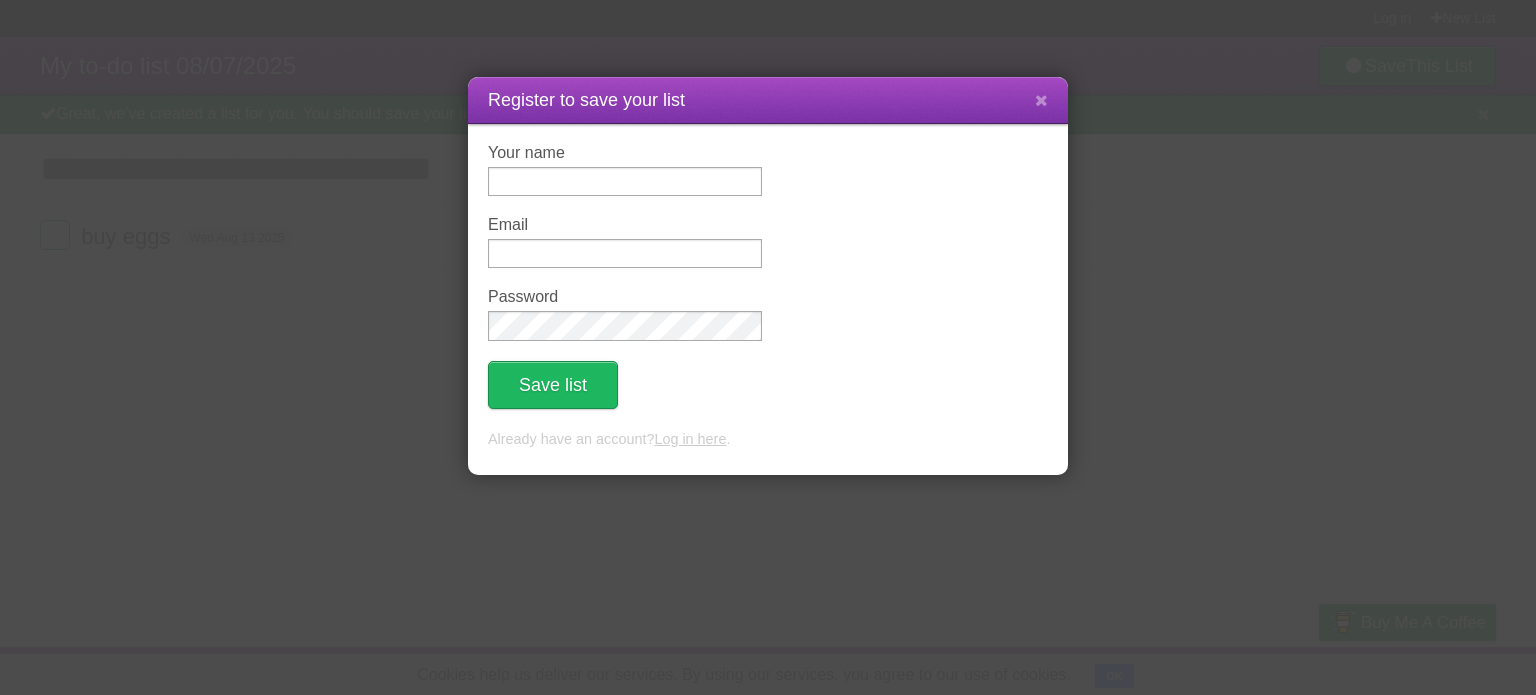 click at bounding box center [1041, 101] 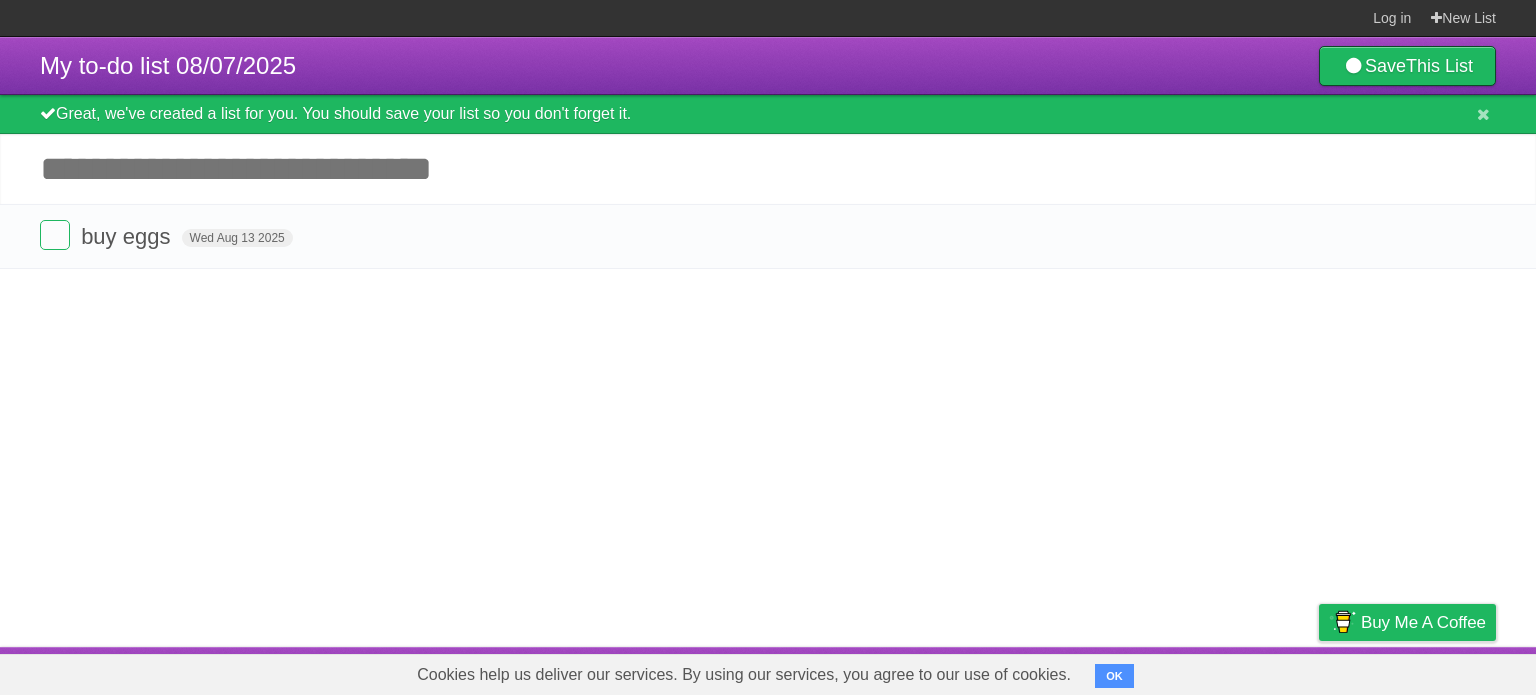 click on "Great, we've created a list for you. You should save your list so you don't forget it." at bounding box center [768, 114] 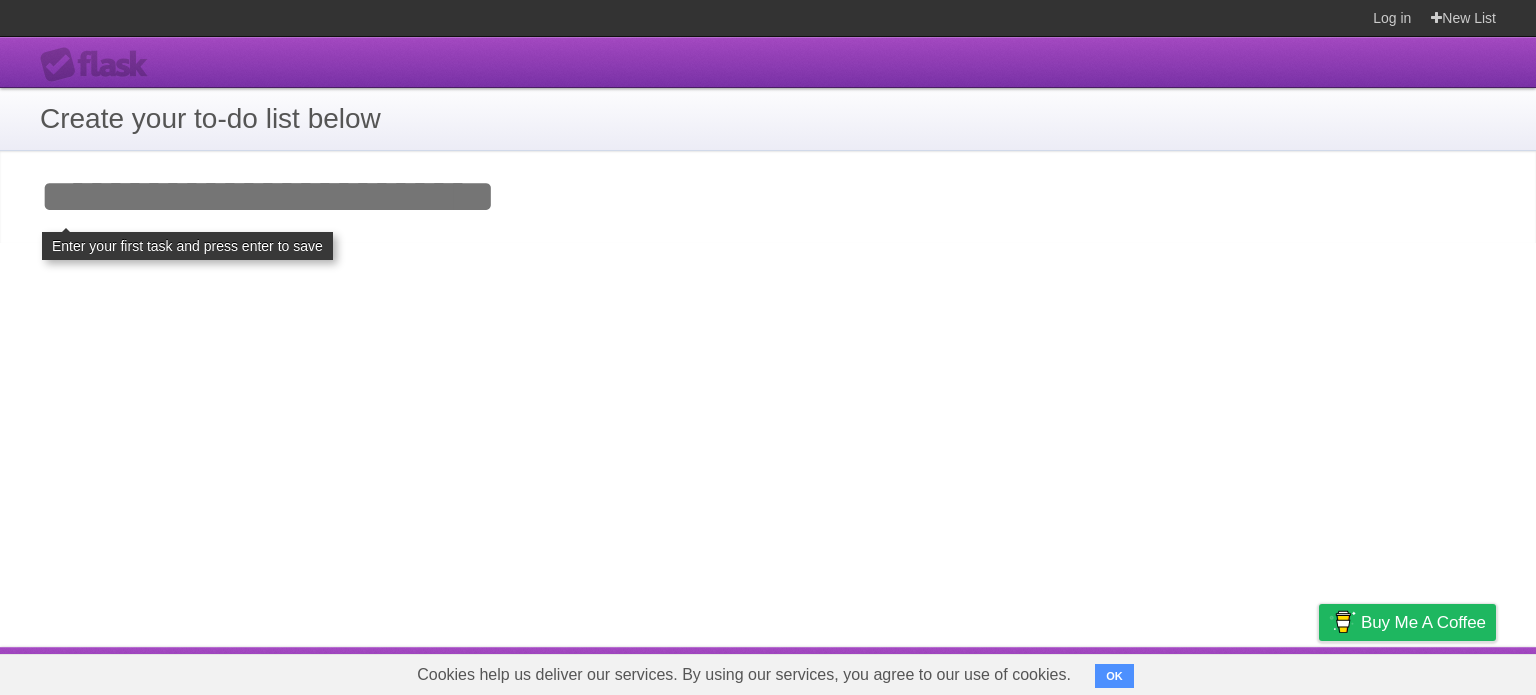 scroll, scrollTop: 0, scrollLeft: 0, axis: both 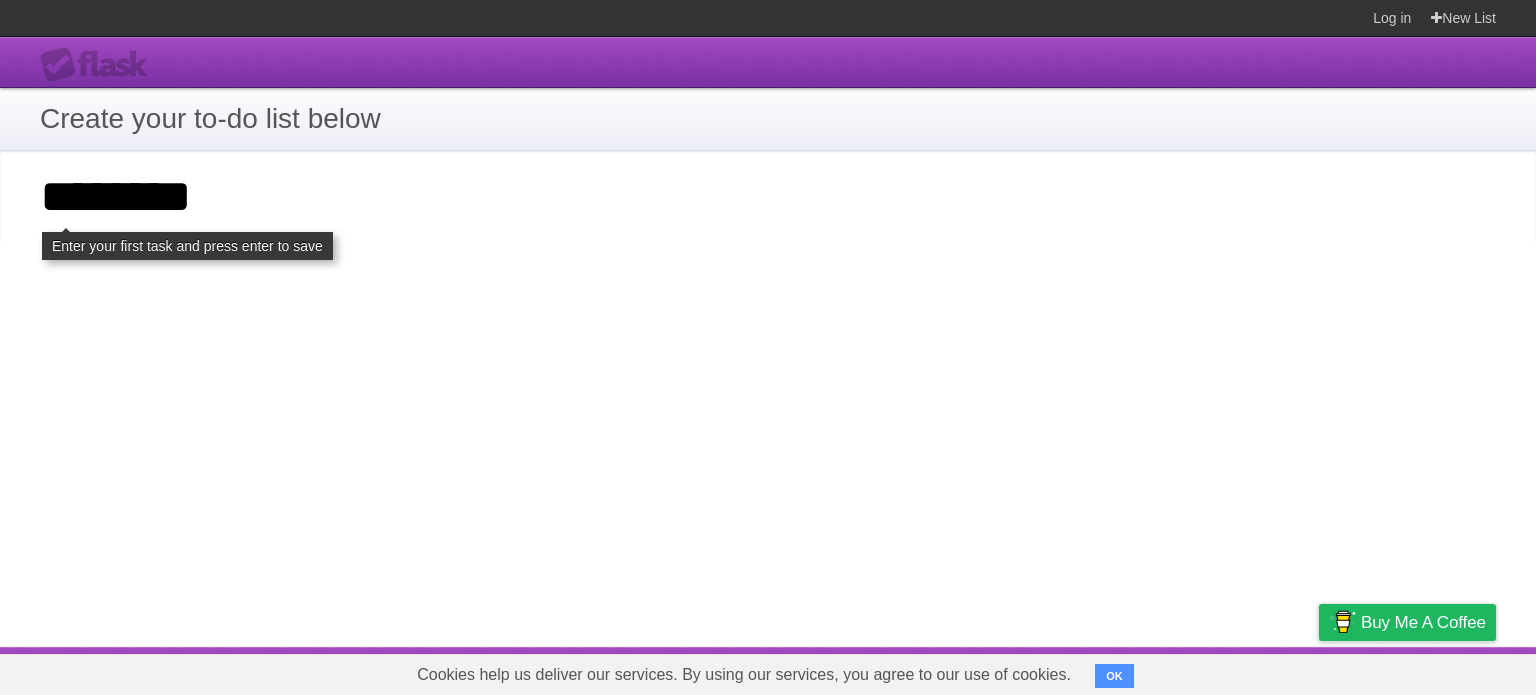 type on "********" 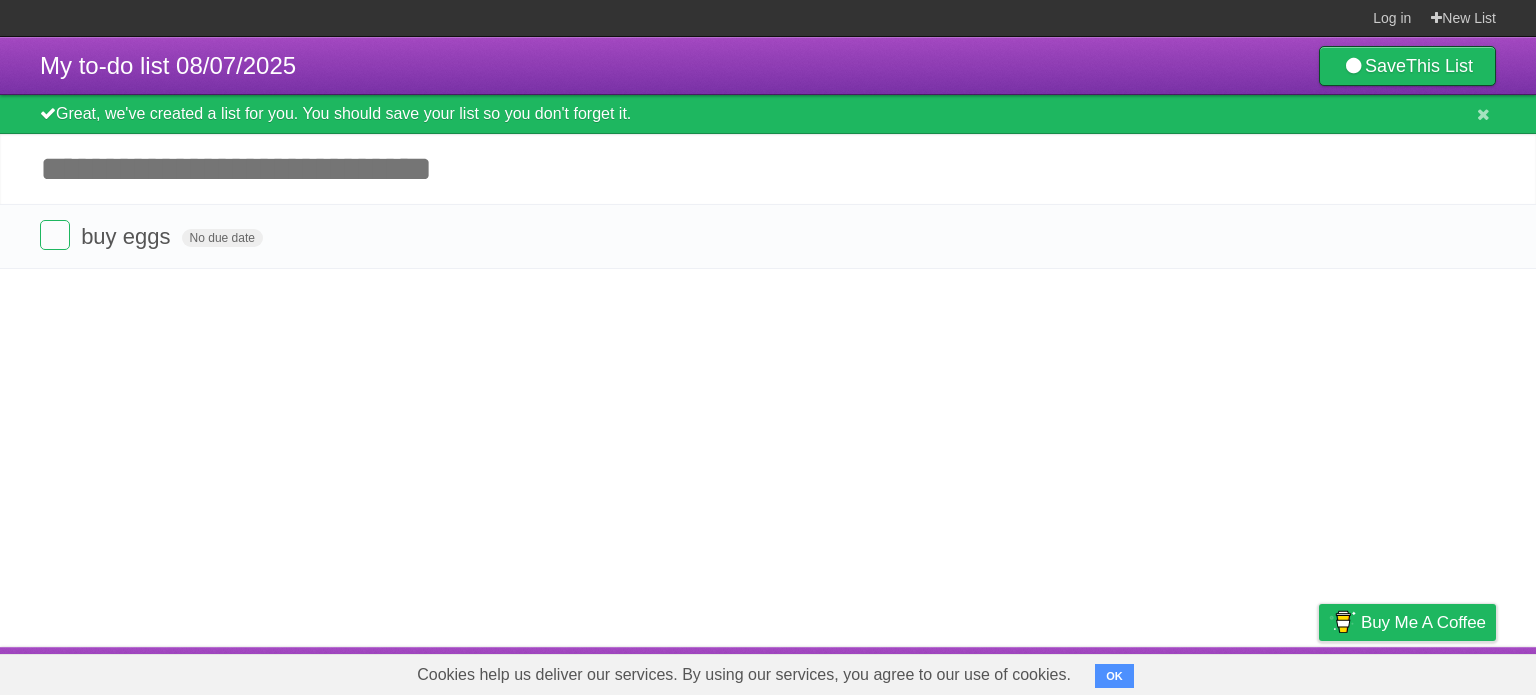scroll, scrollTop: 0, scrollLeft: 0, axis: both 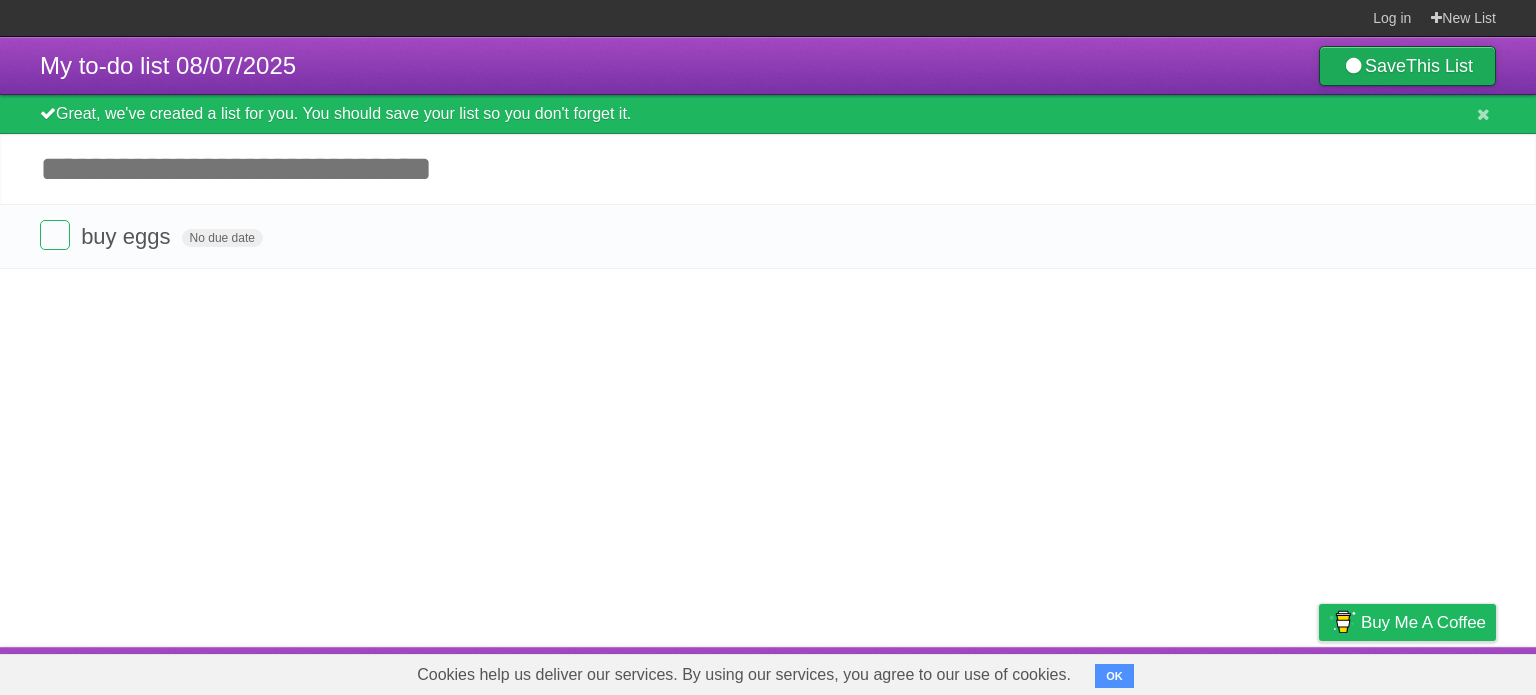 click on "This List" at bounding box center [1439, 66] 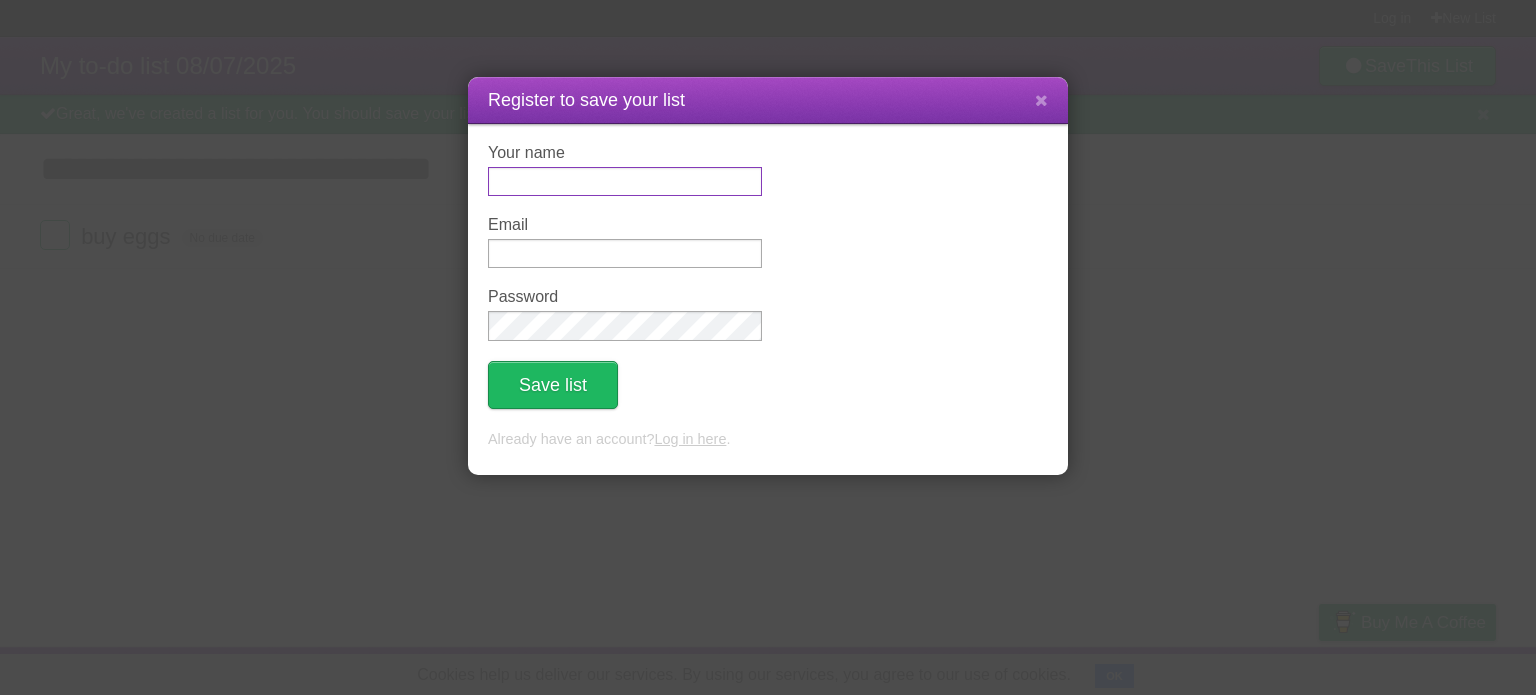 click on "Your name" at bounding box center (625, 181) 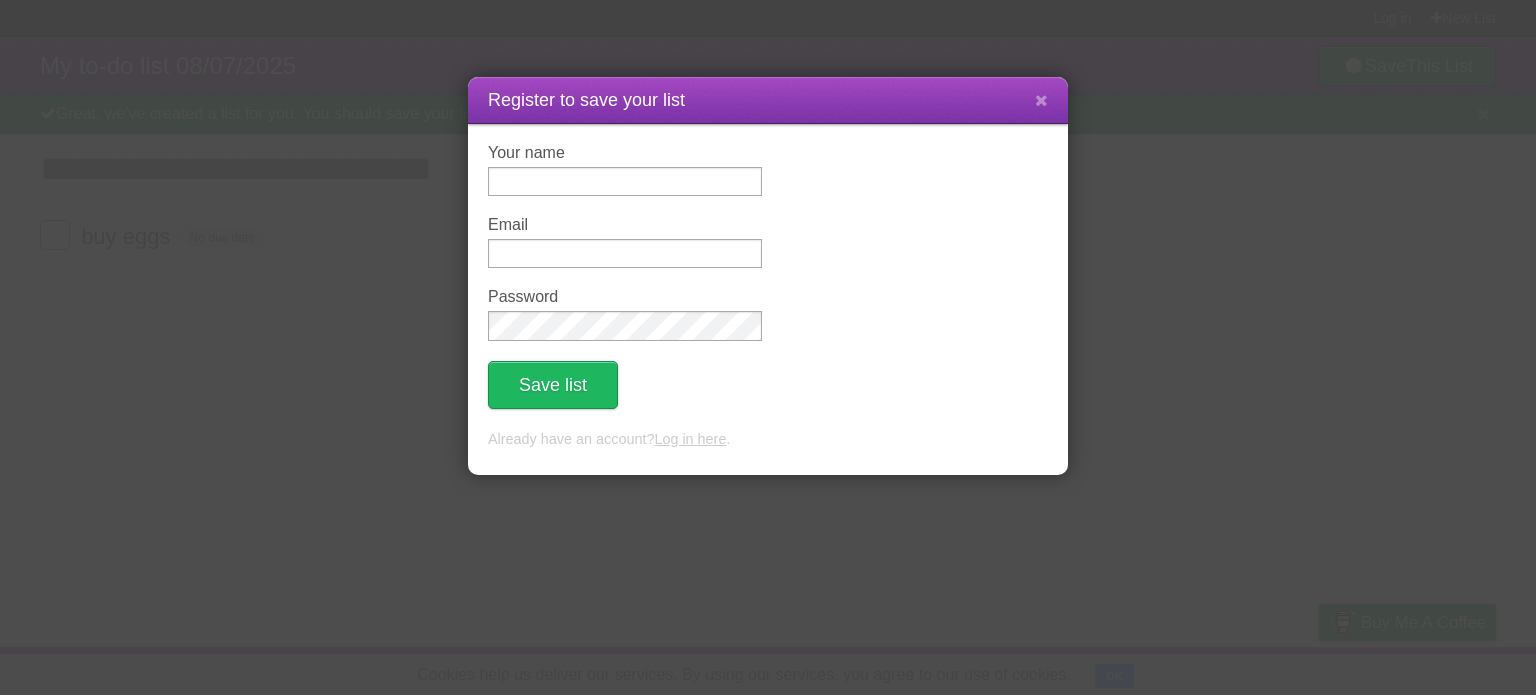 drag, startPoint x: 1037, startPoint y: 97, endPoint x: 941, endPoint y: 297, distance: 221.84679 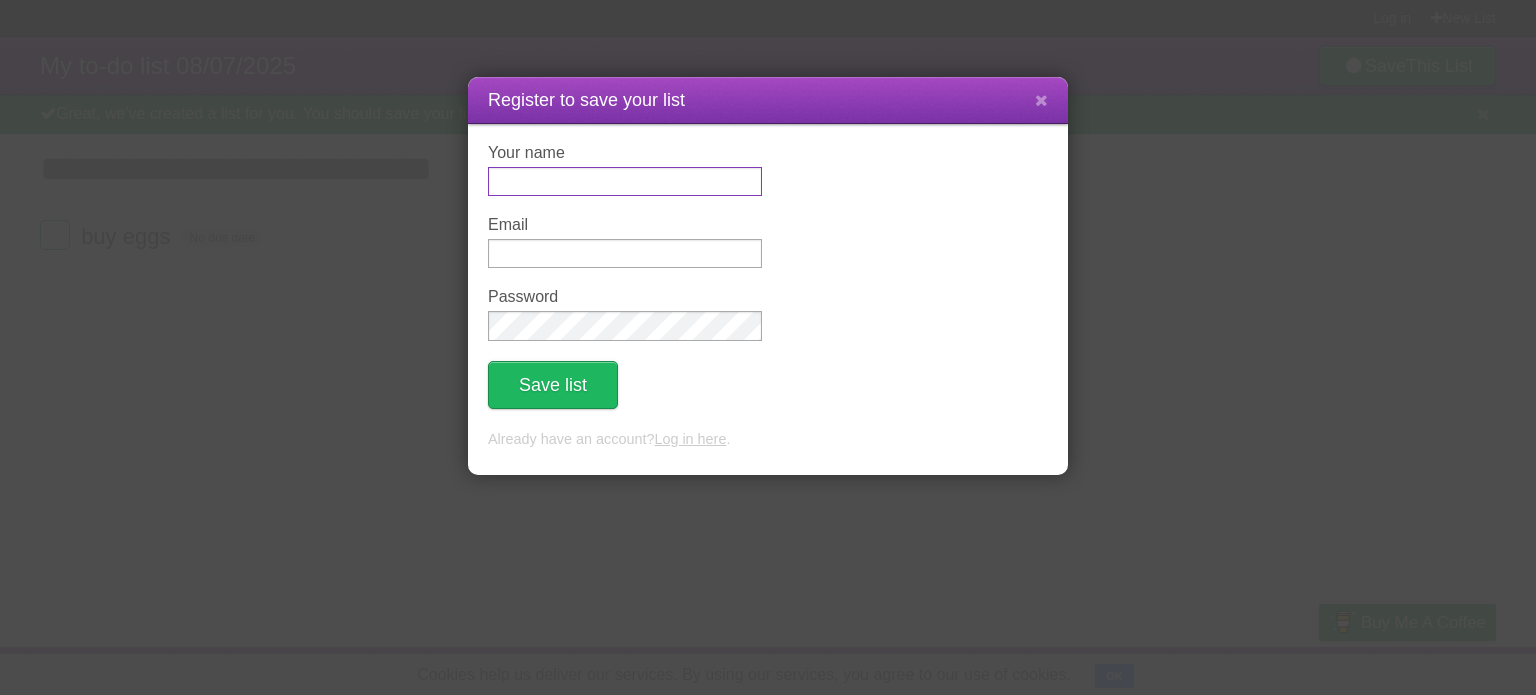 click on "Your name" at bounding box center [625, 181] 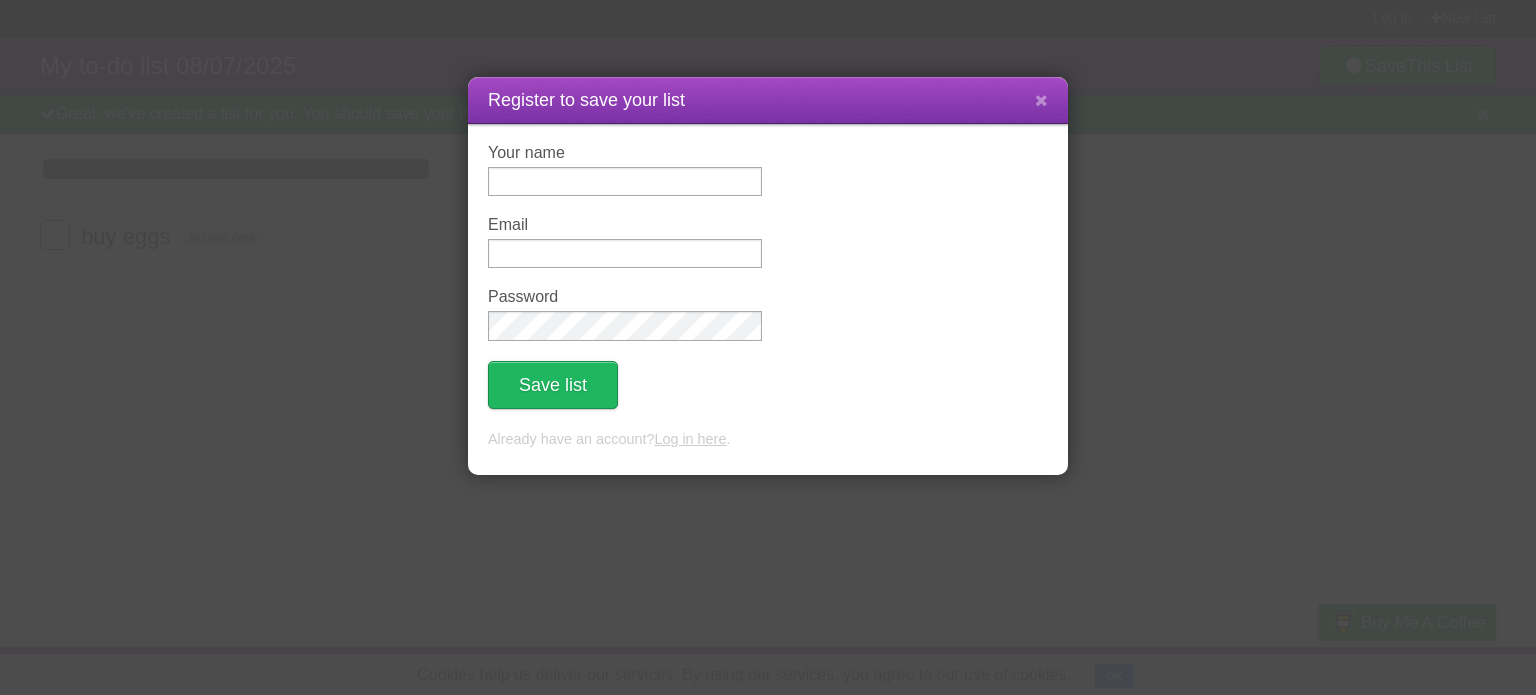 click on "Email" at bounding box center (625, 242) 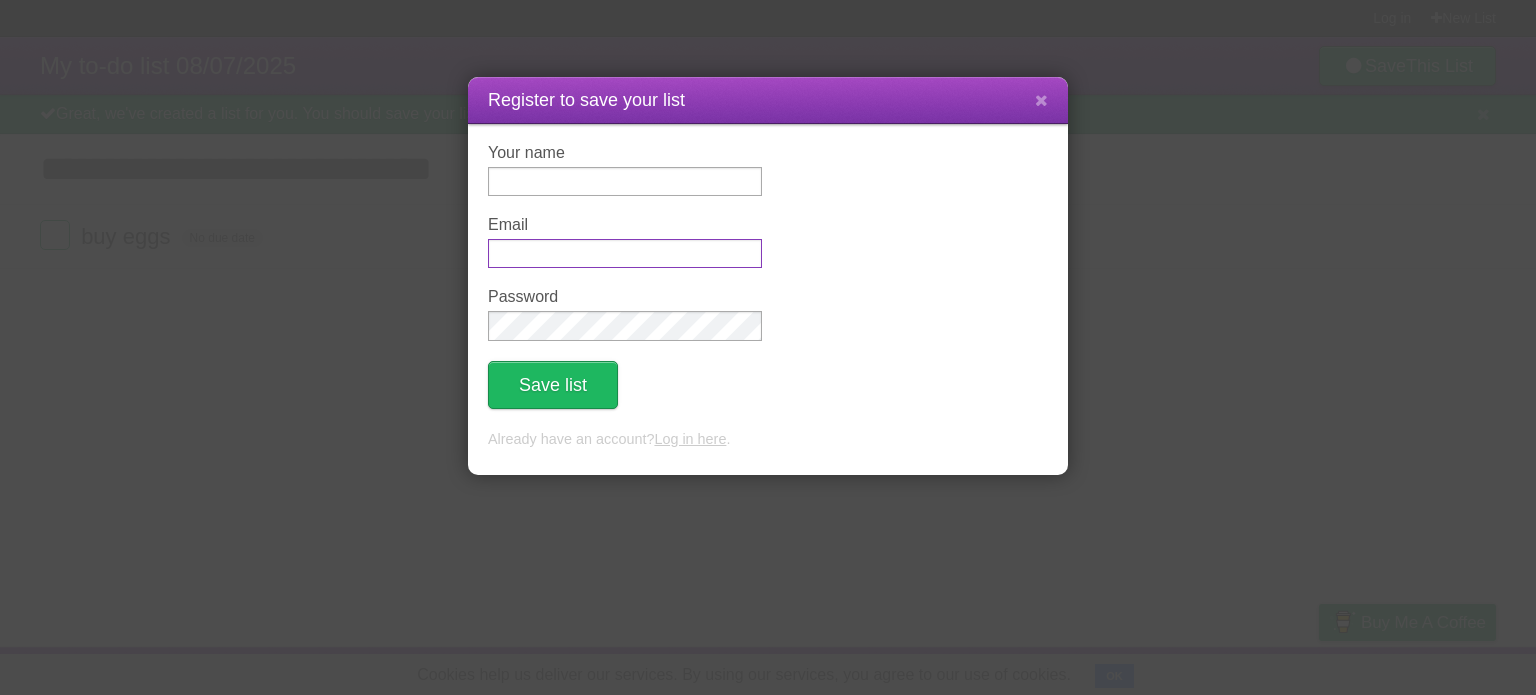 click on "Email" at bounding box center [625, 253] 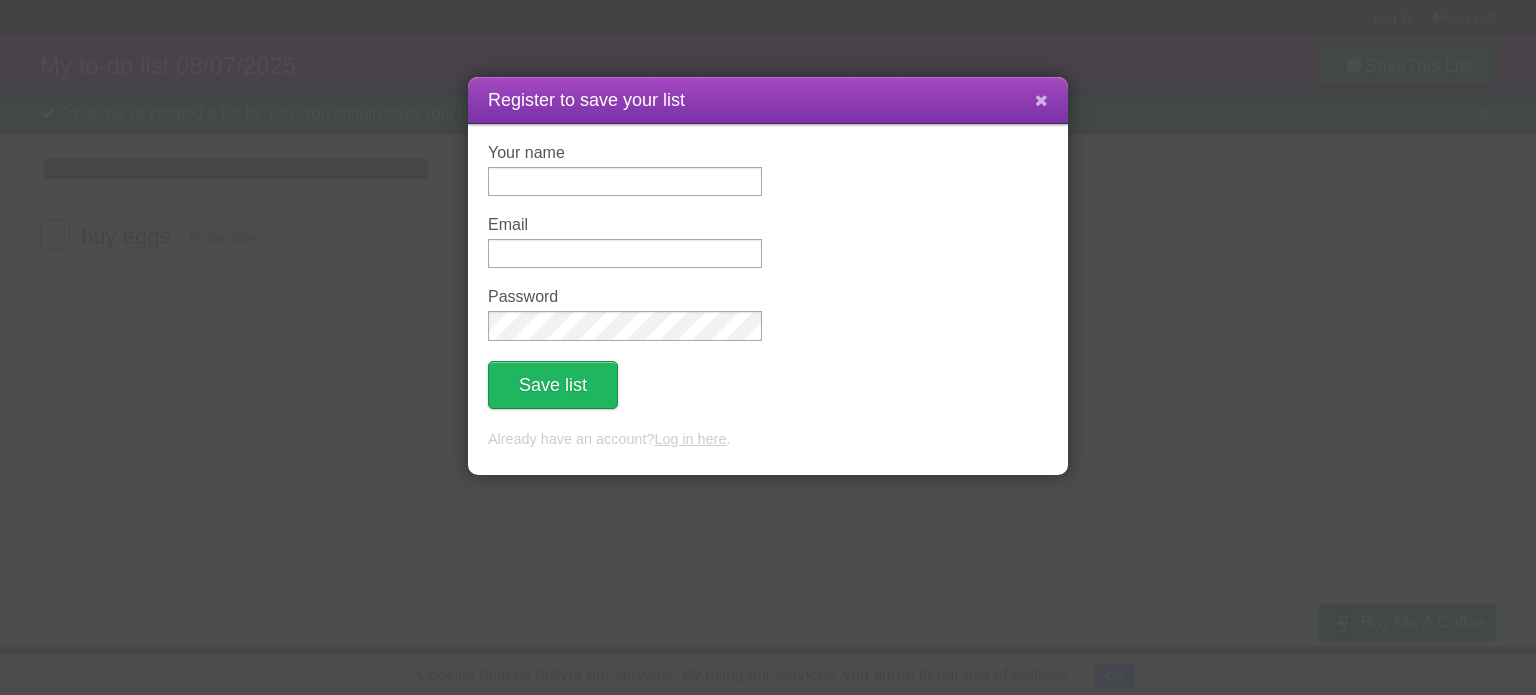 click at bounding box center [1041, 101] 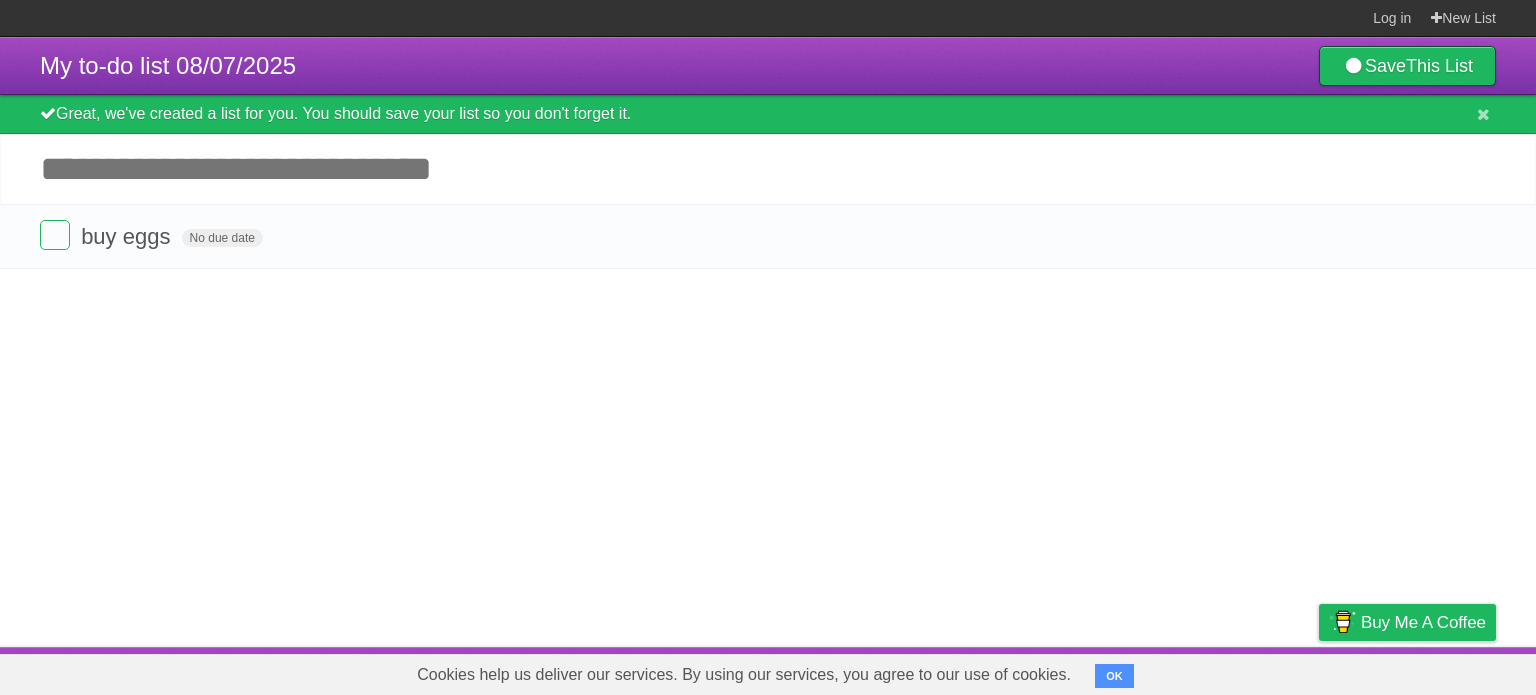 click on "My to-do list 08/07/2025
Save  This List
Great, we've created a list for you. You should save your list so you don't forget it.
Add another task
*********
buy eggs
No due date
White
Red
Blue
Green
Purple
Orange" at bounding box center (768, 342) 